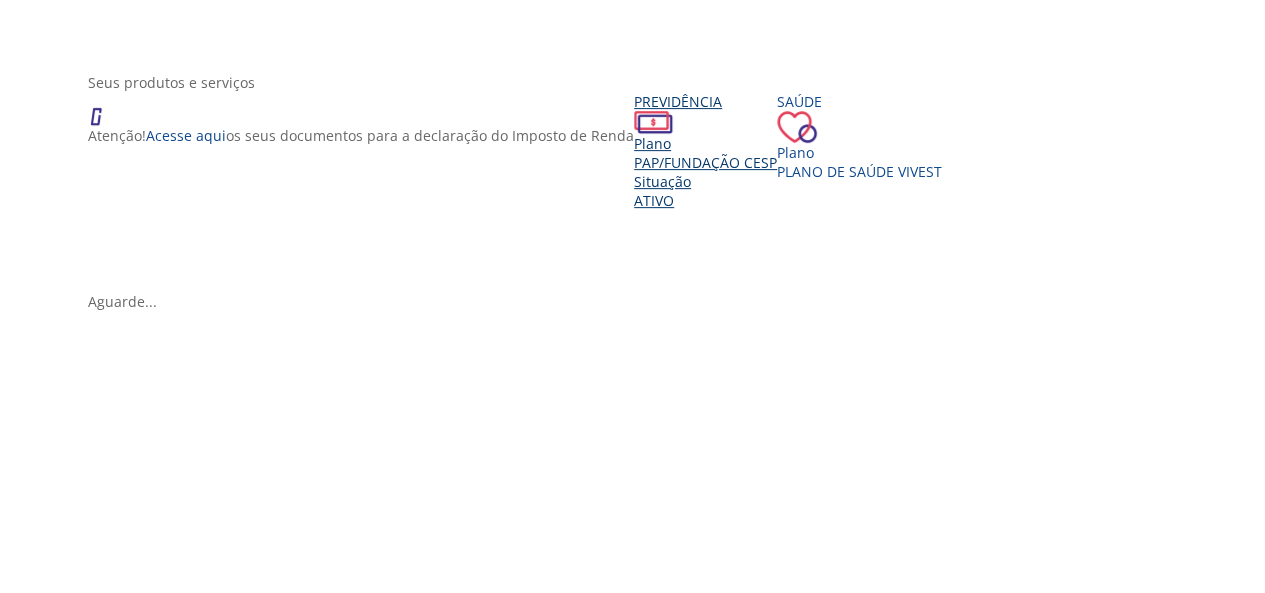 scroll, scrollTop: 300, scrollLeft: 0, axis: vertical 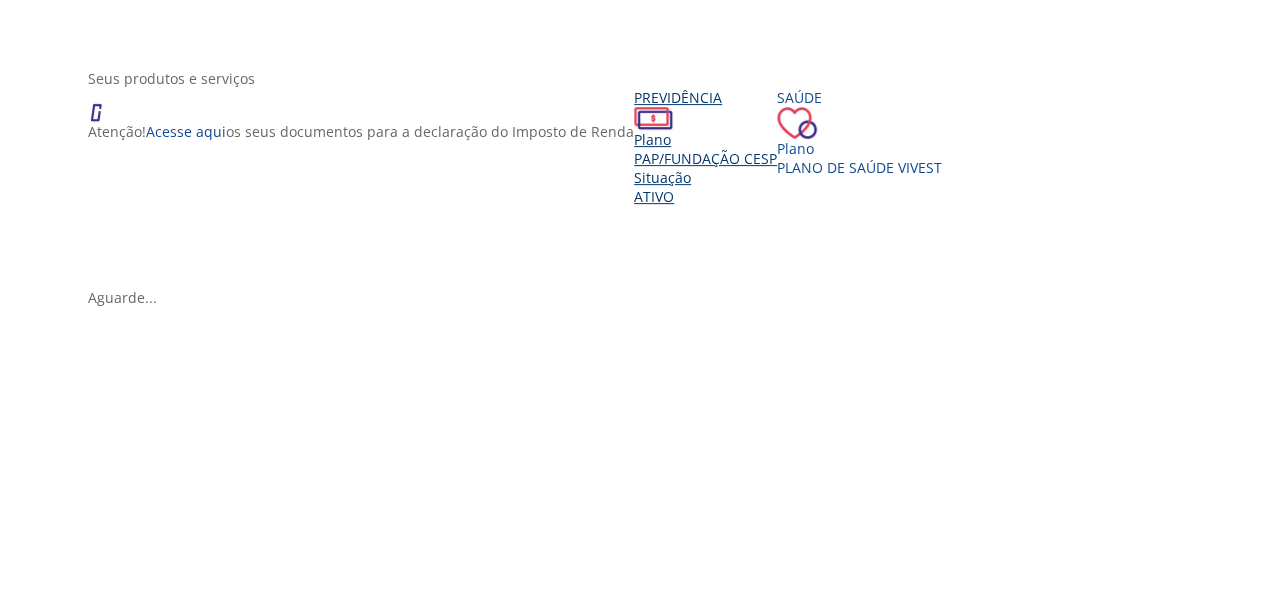 click on "PAP/Fundação CESP" at bounding box center [705, 158] 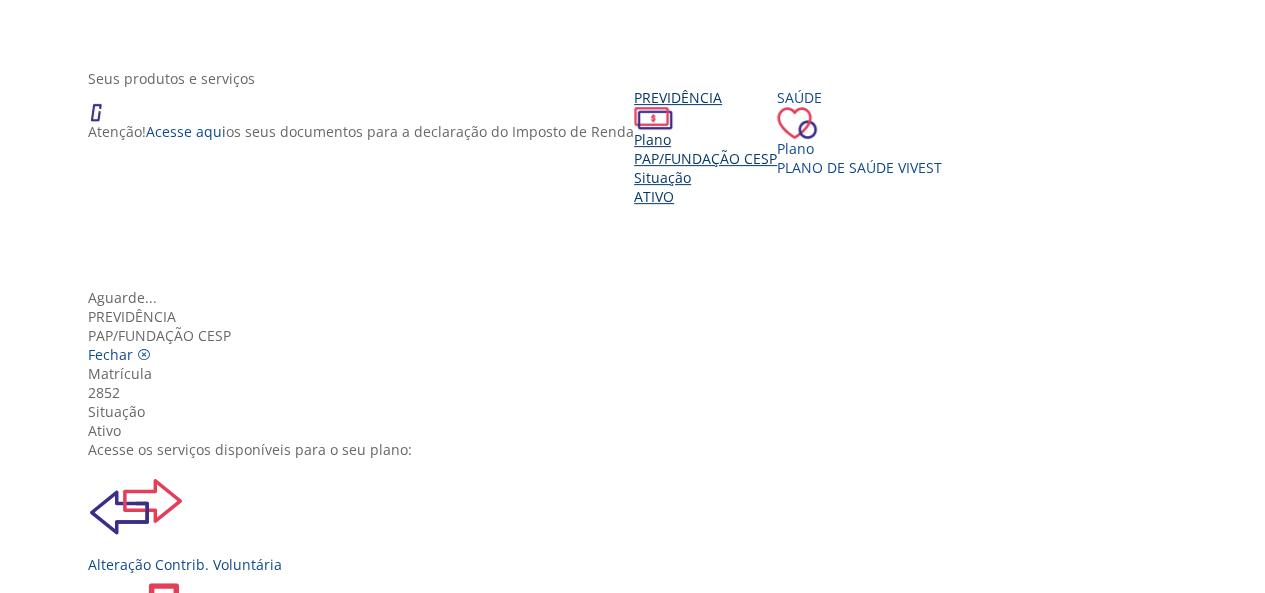 scroll, scrollTop: 100, scrollLeft: 0, axis: vertical 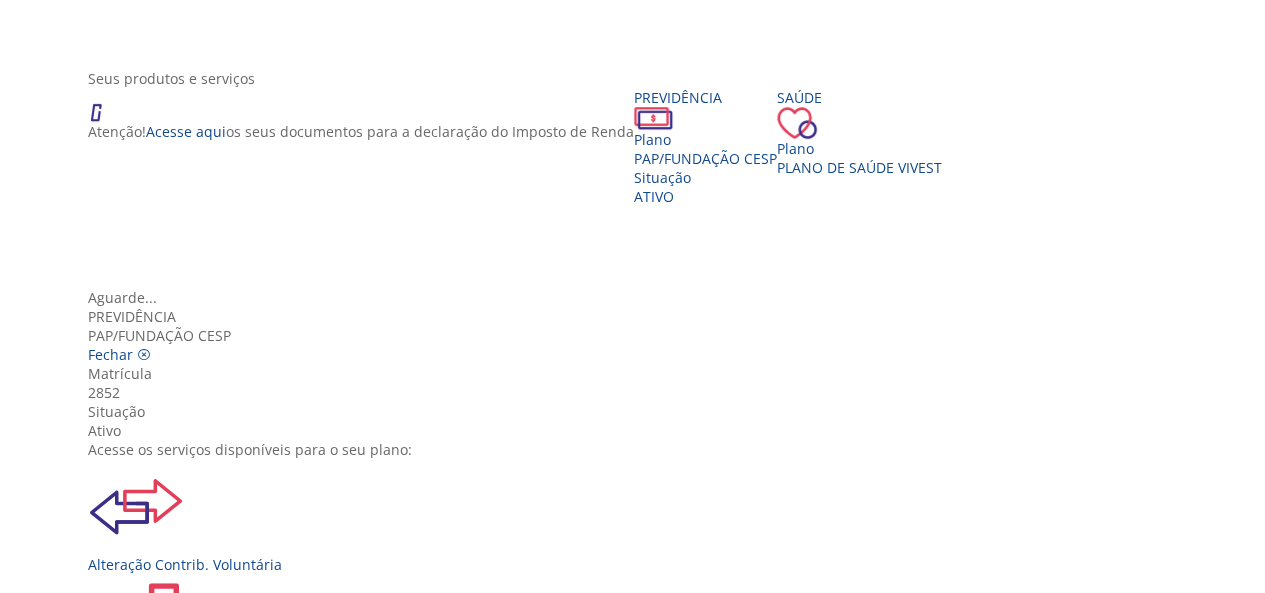 click on "Consulta Rentabilidade do Plano" at bounding box center [640, 631] 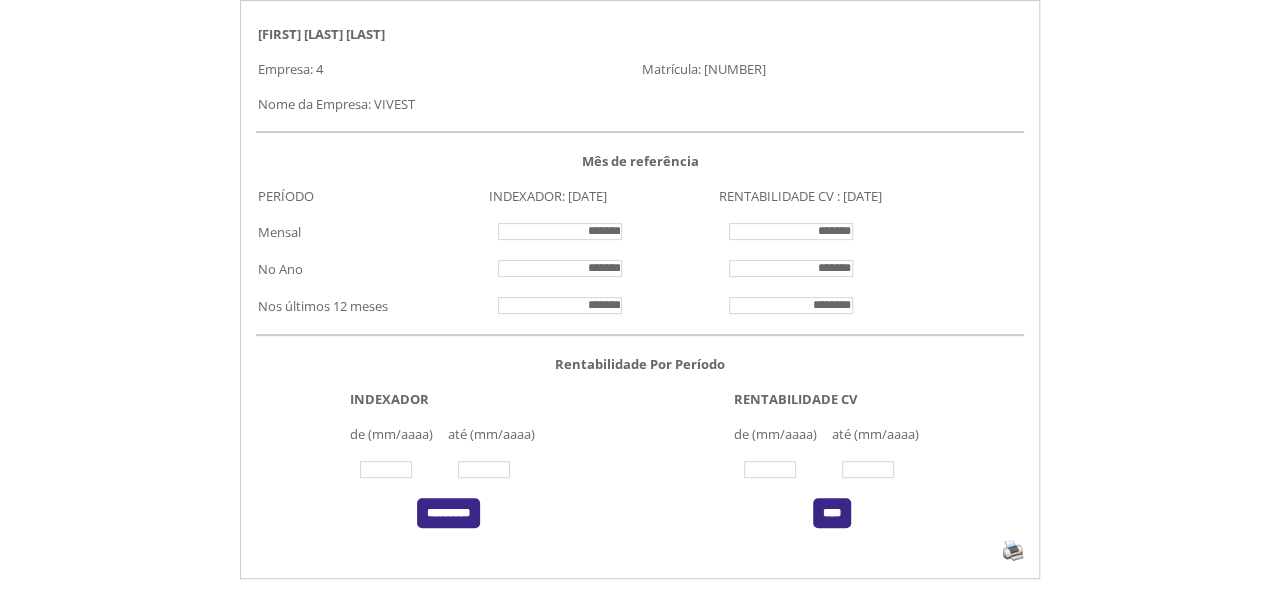 scroll, scrollTop: 255, scrollLeft: 0, axis: vertical 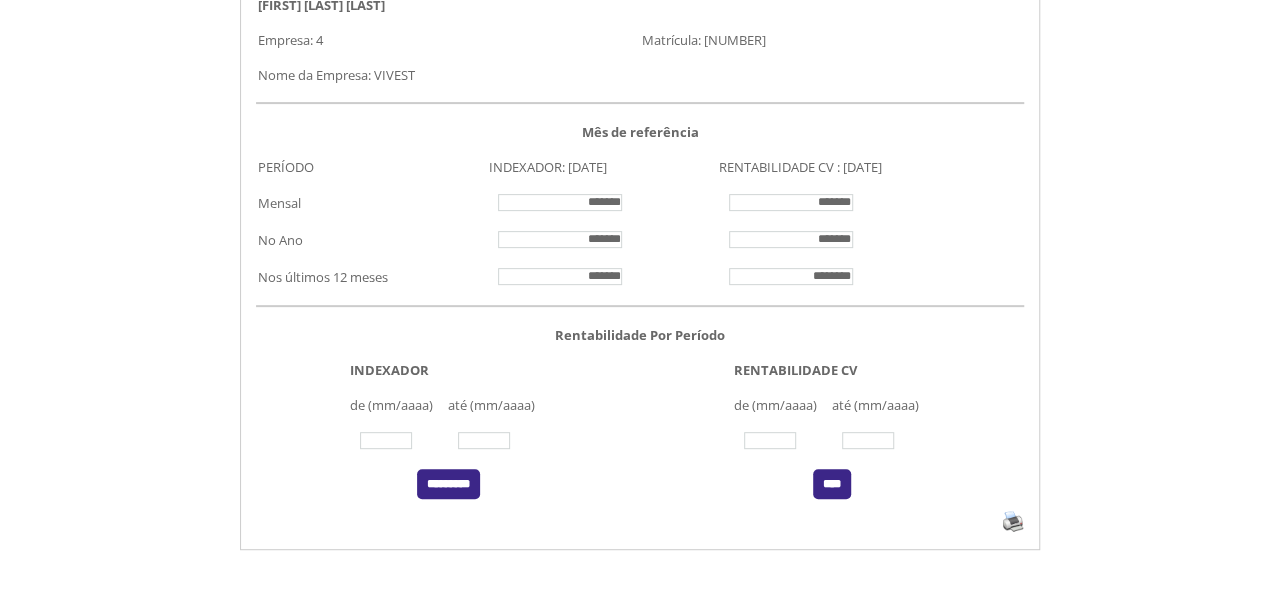 click 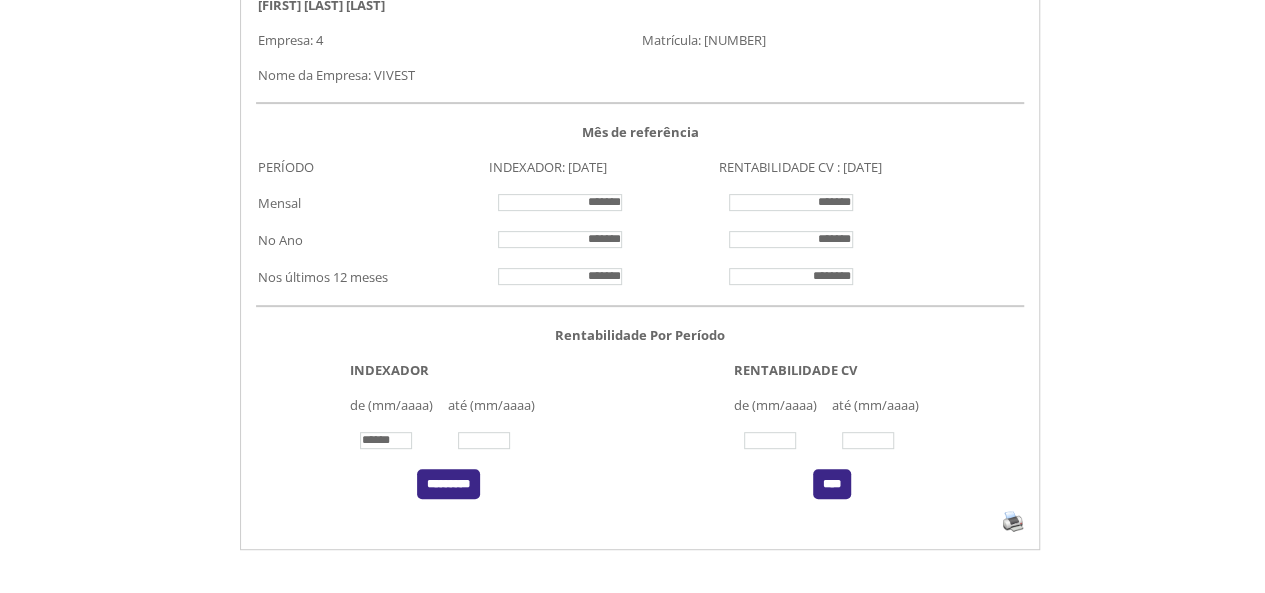type on "******" 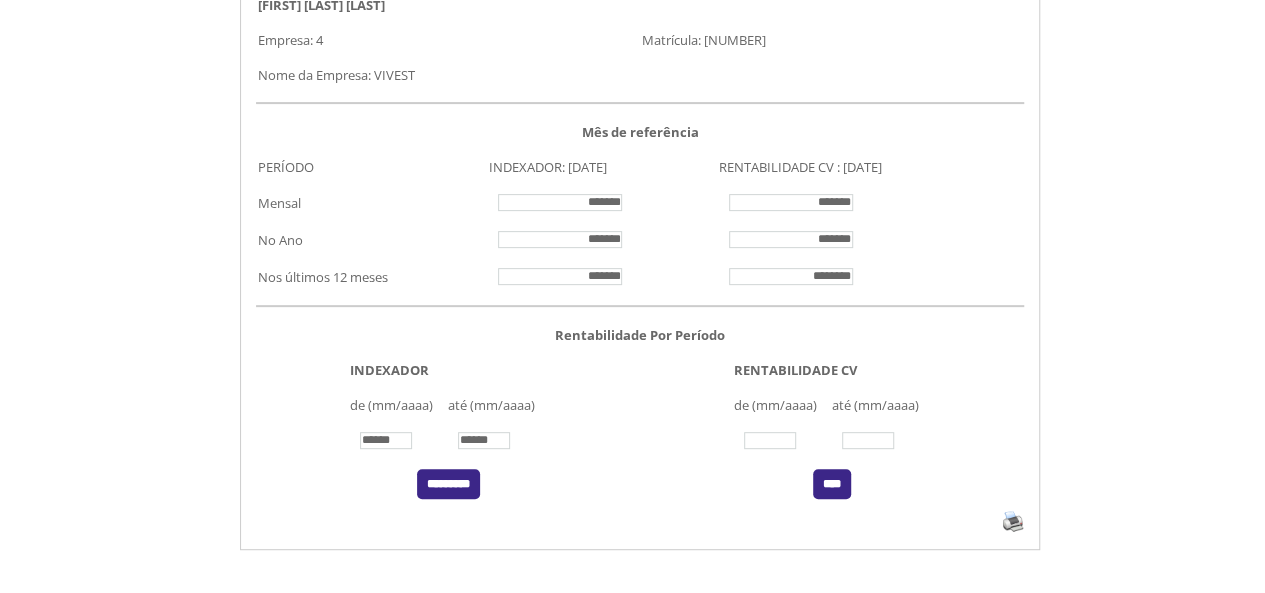 type on "******" 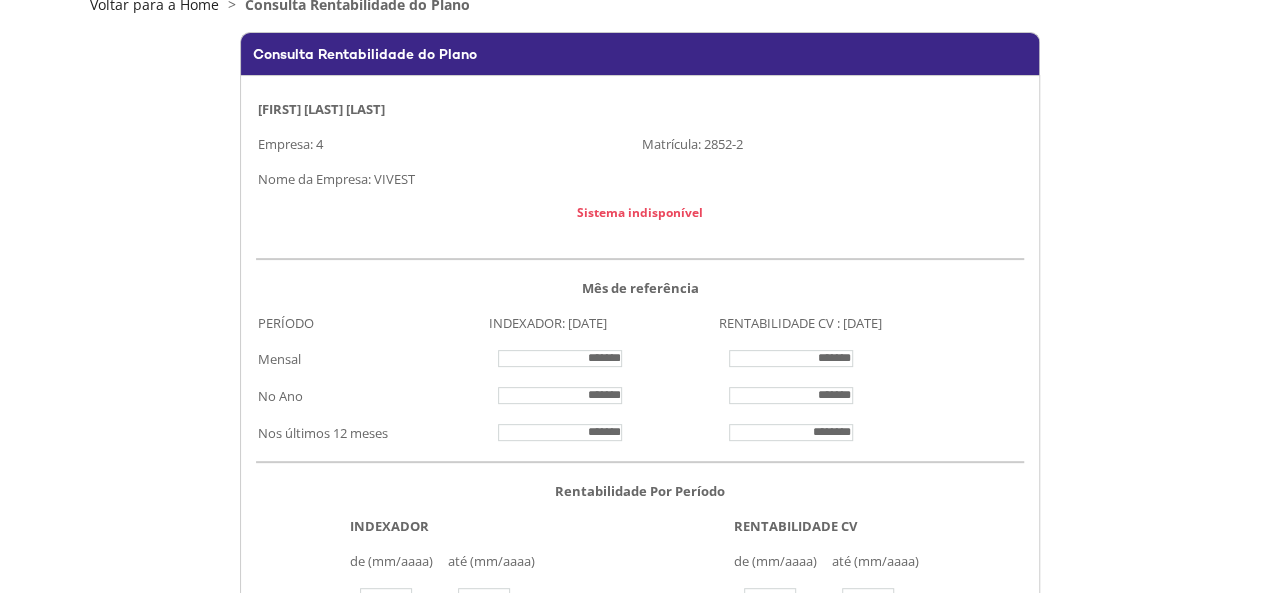 scroll, scrollTop: 0, scrollLeft: 0, axis: both 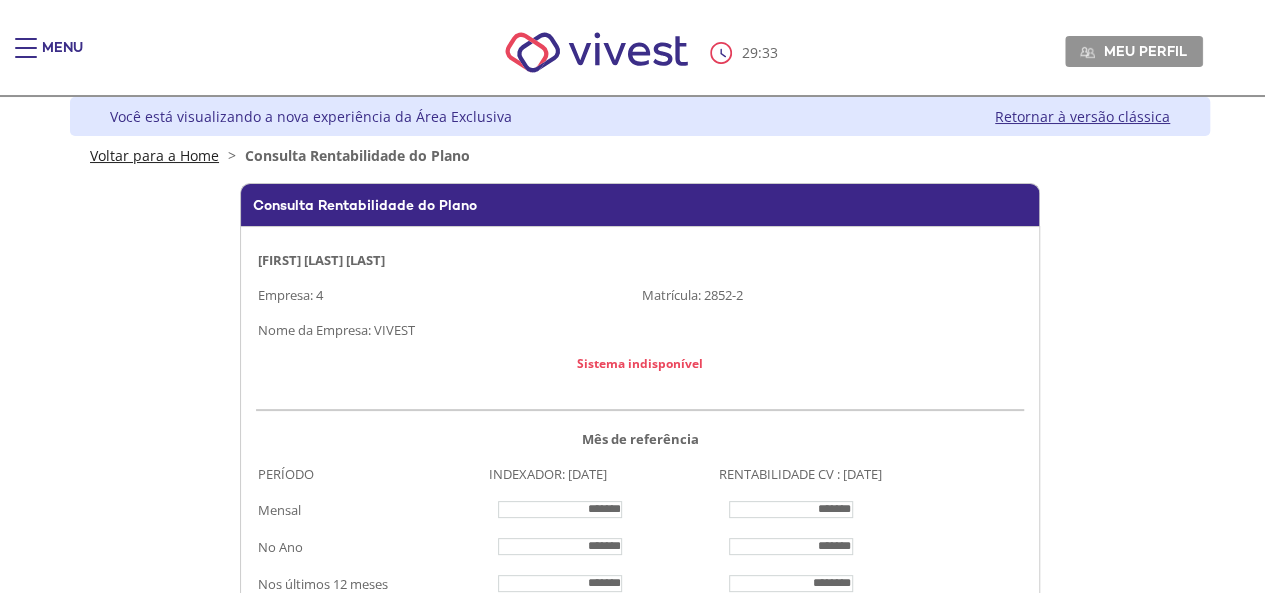 click on "Voltar para a Home" at bounding box center [154, 155] 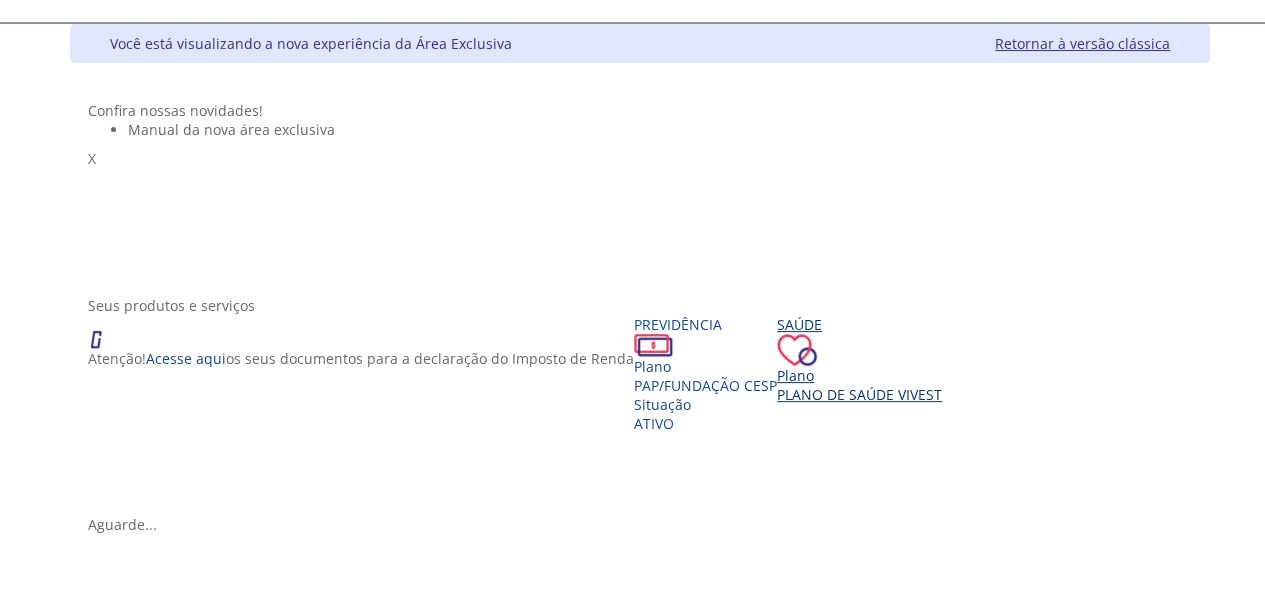 scroll, scrollTop: 100, scrollLeft: 0, axis: vertical 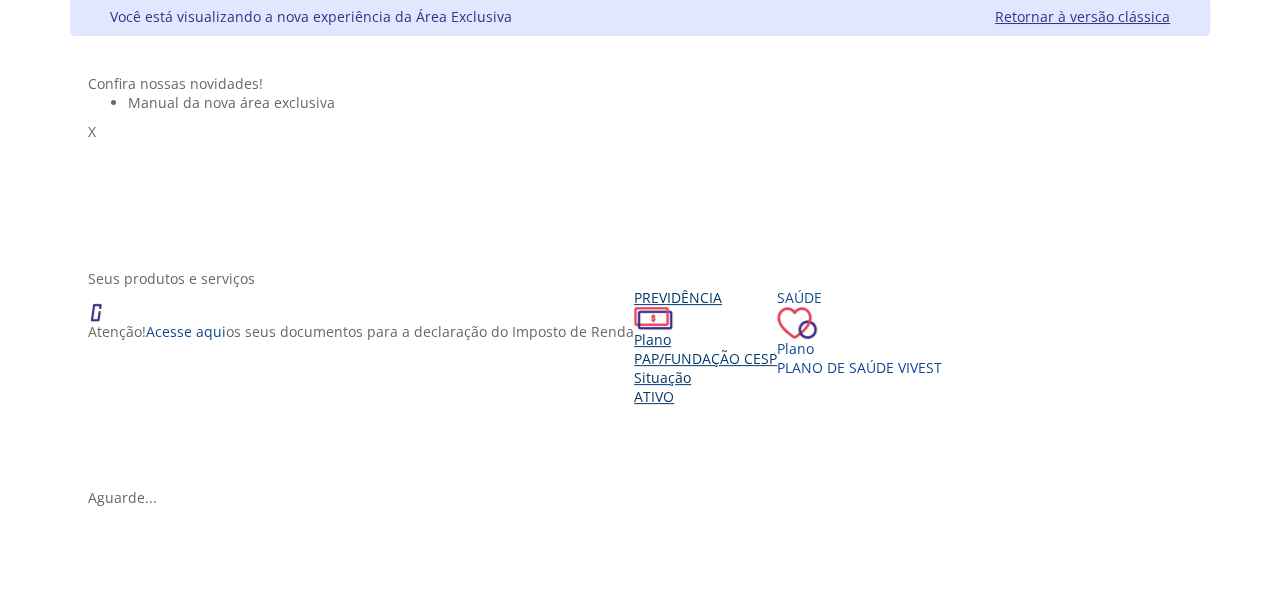 click on "Plano" at bounding box center [705, 339] 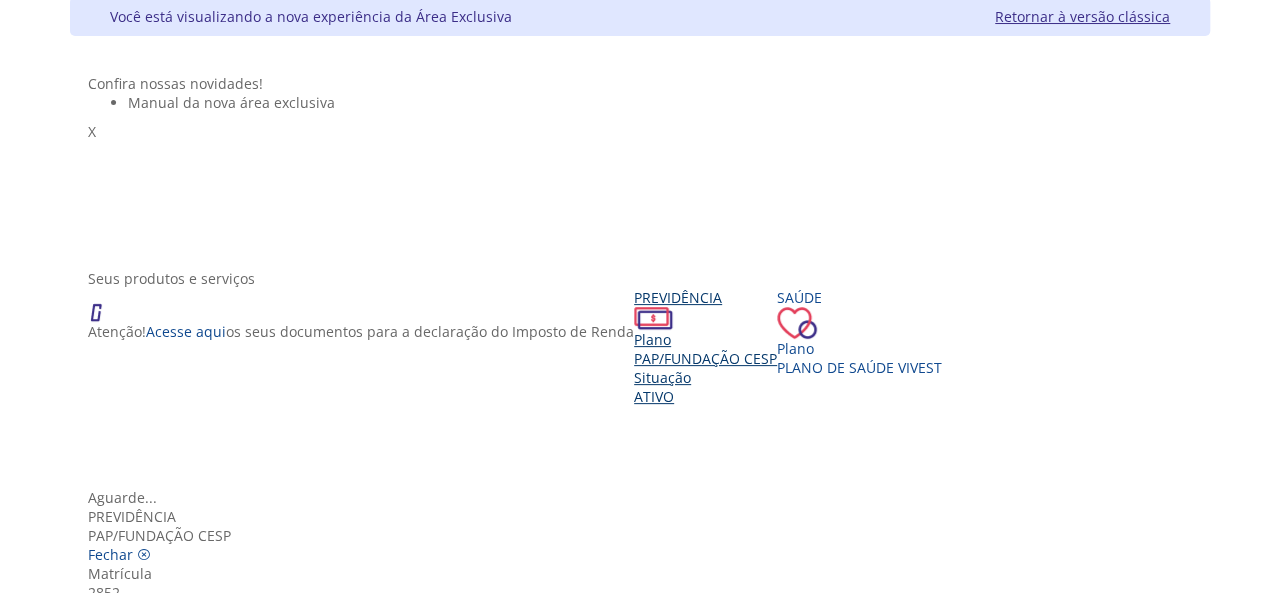 scroll, scrollTop: 122, scrollLeft: 0, axis: vertical 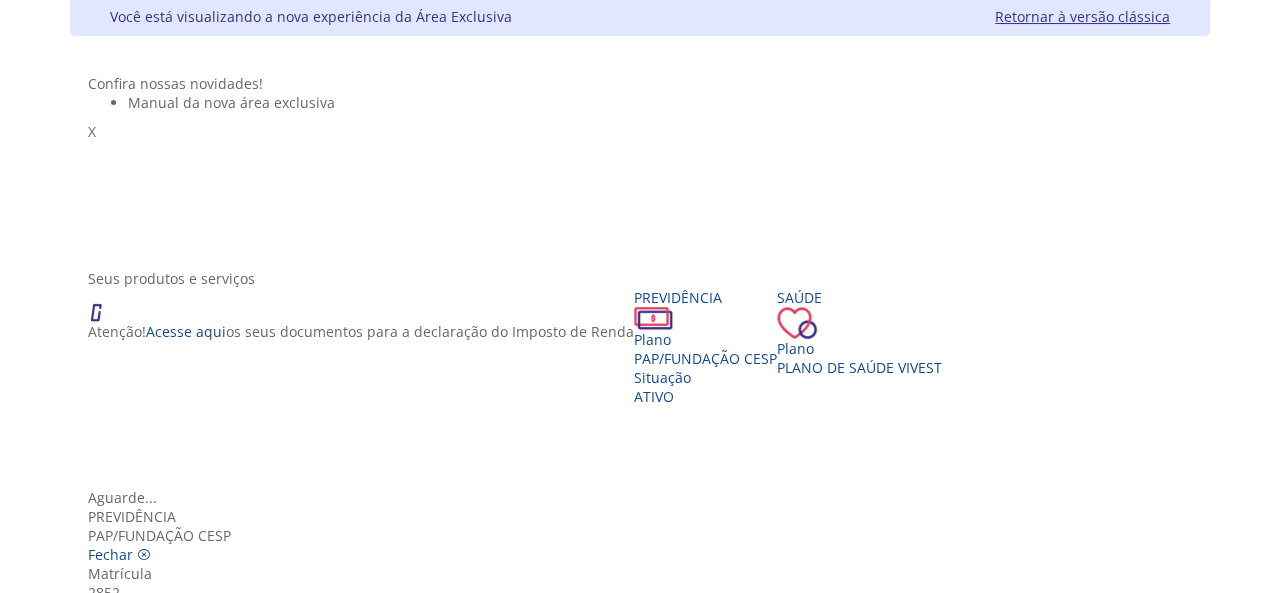 click on "Extrato Previdenciário" at bounding box center [640, 1339] 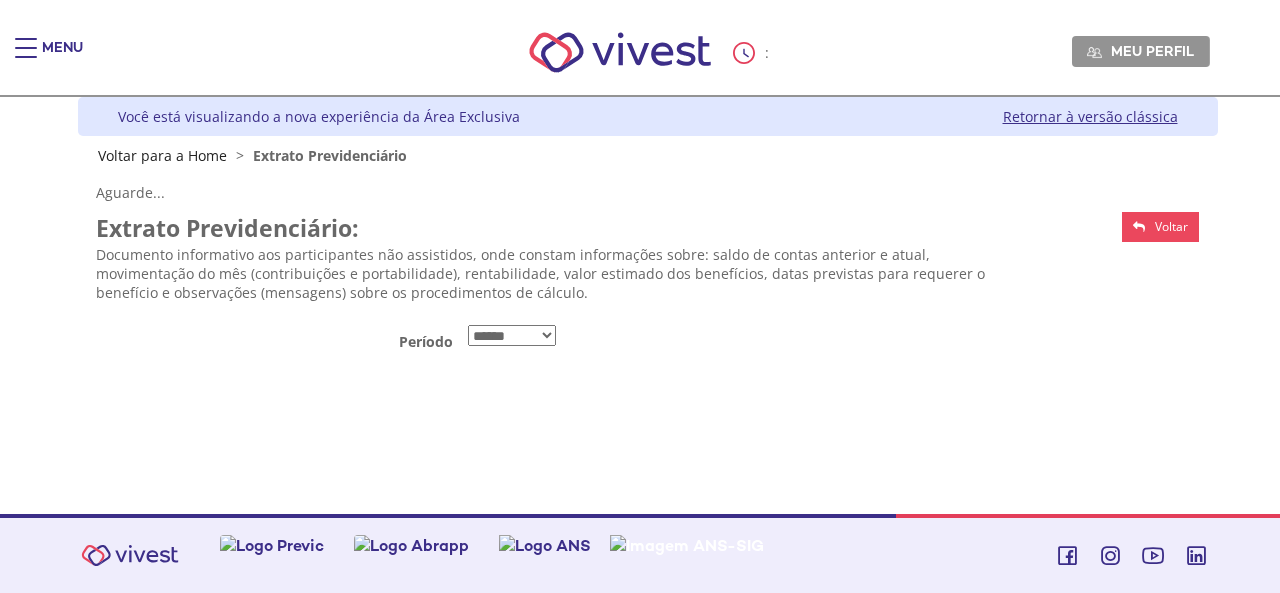 scroll, scrollTop: 0, scrollLeft: 0, axis: both 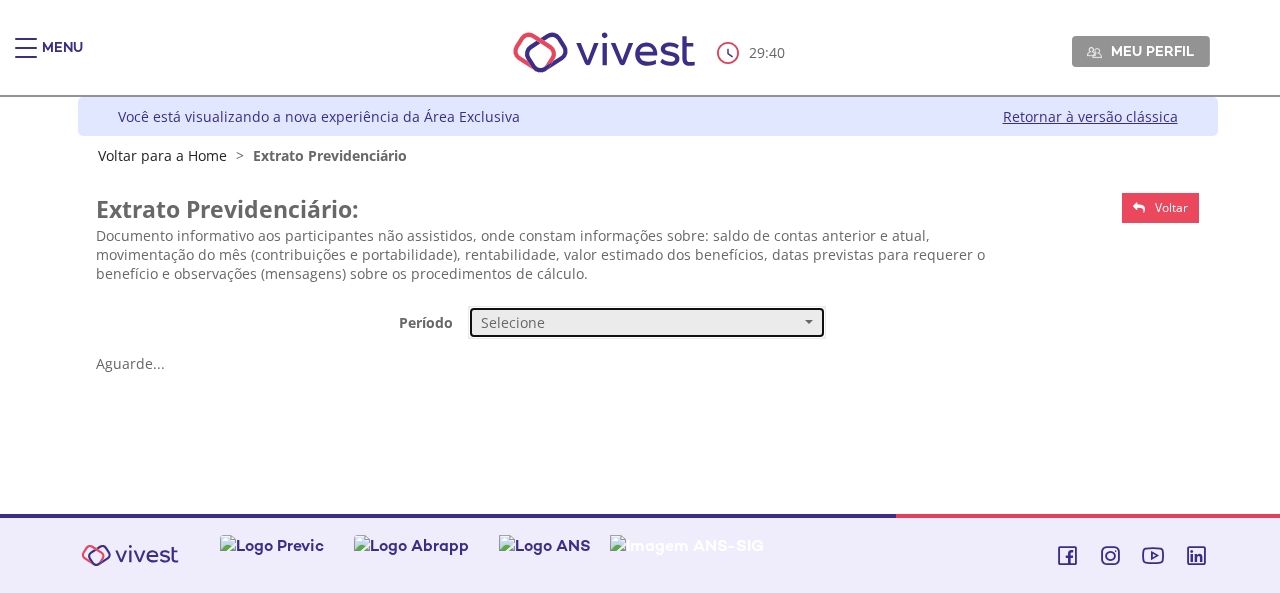 click on "Selecione" at bounding box center [647, 323] 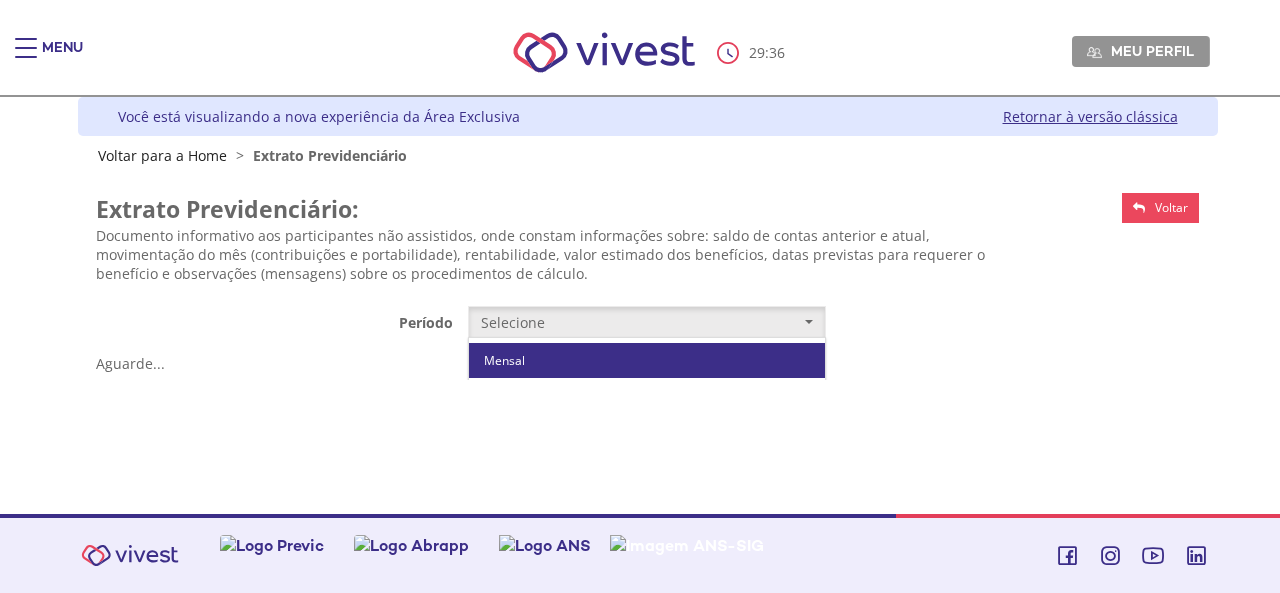 click on "Mensal" at bounding box center [647, 360] 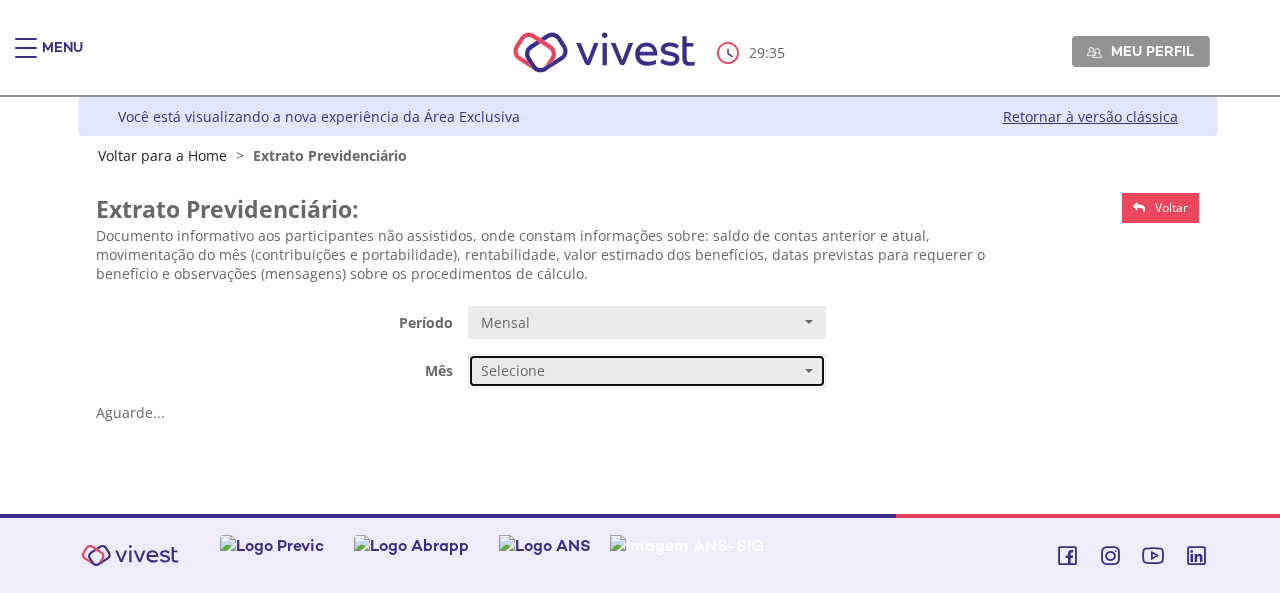 click on "Selecione" at bounding box center [647, 371] 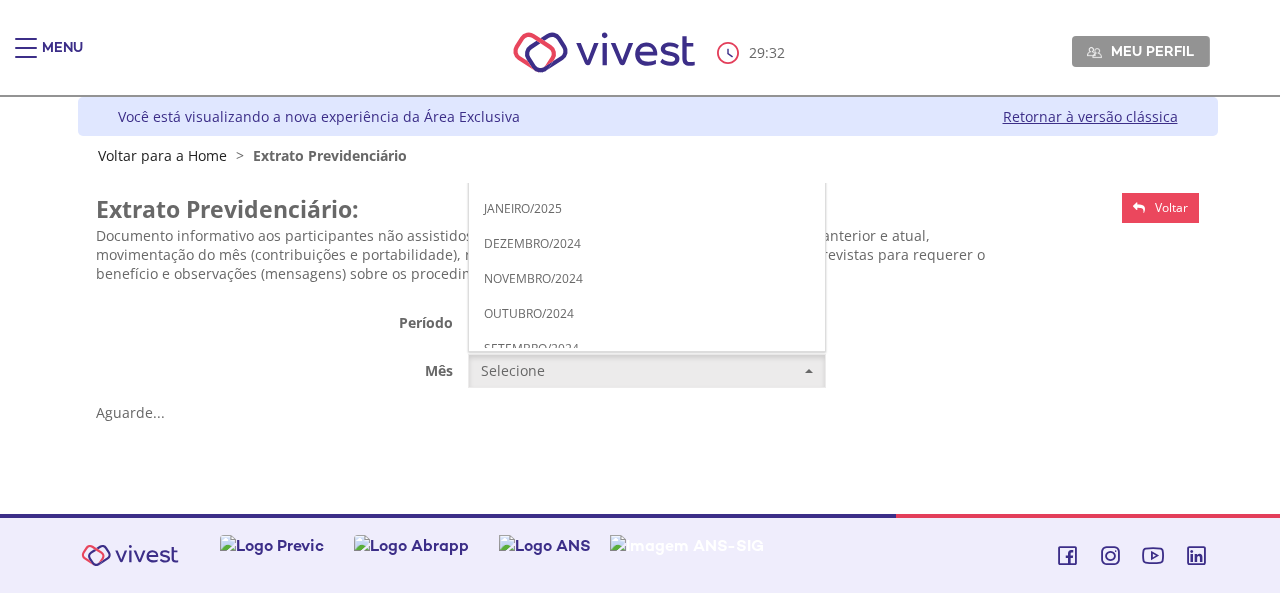 click on "JUNHO/2025" at bounding box center (519, 33) 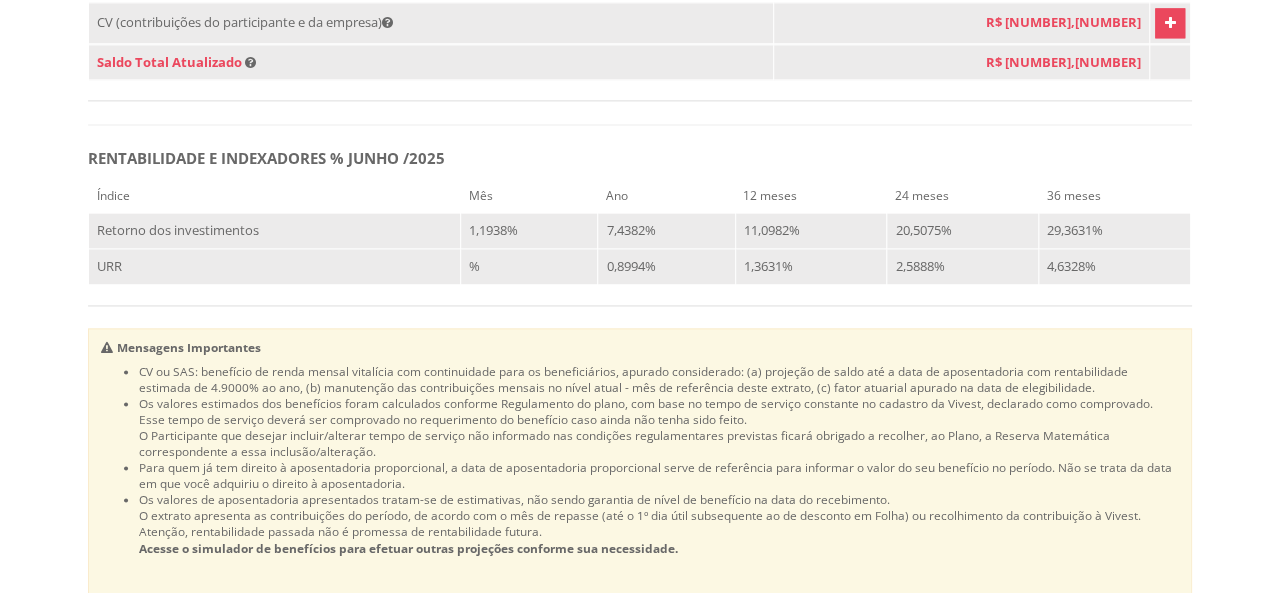 scroll, scrollTop: 1115, scrollLeft: 0, axis: vertical 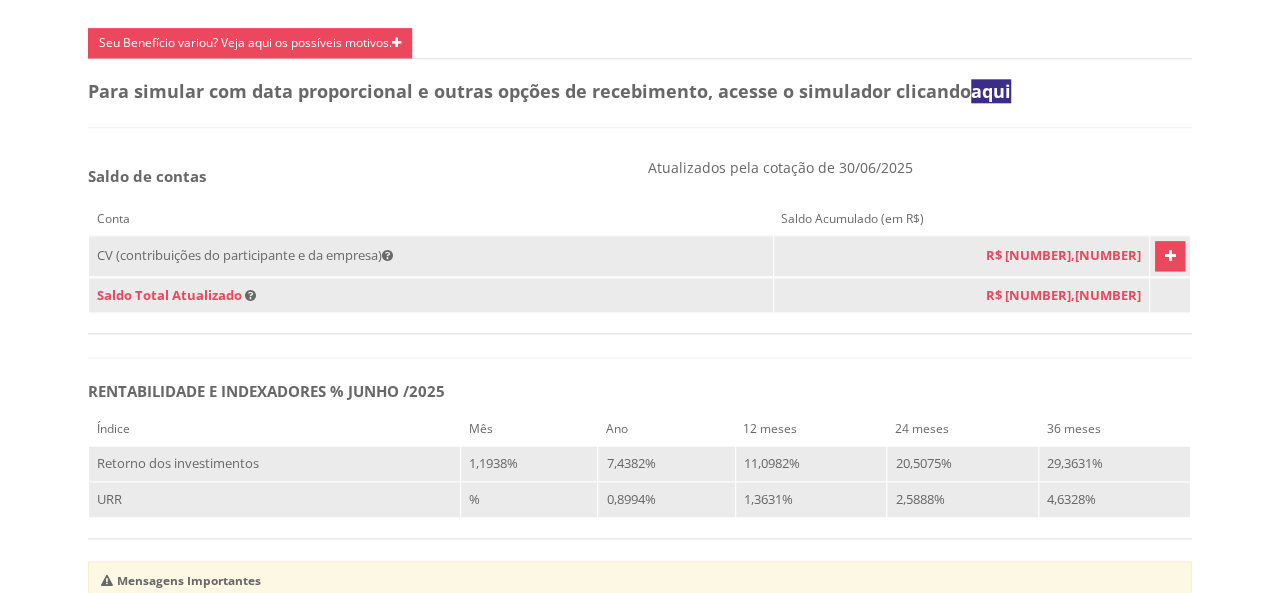click at bounding box center (1169, 256) 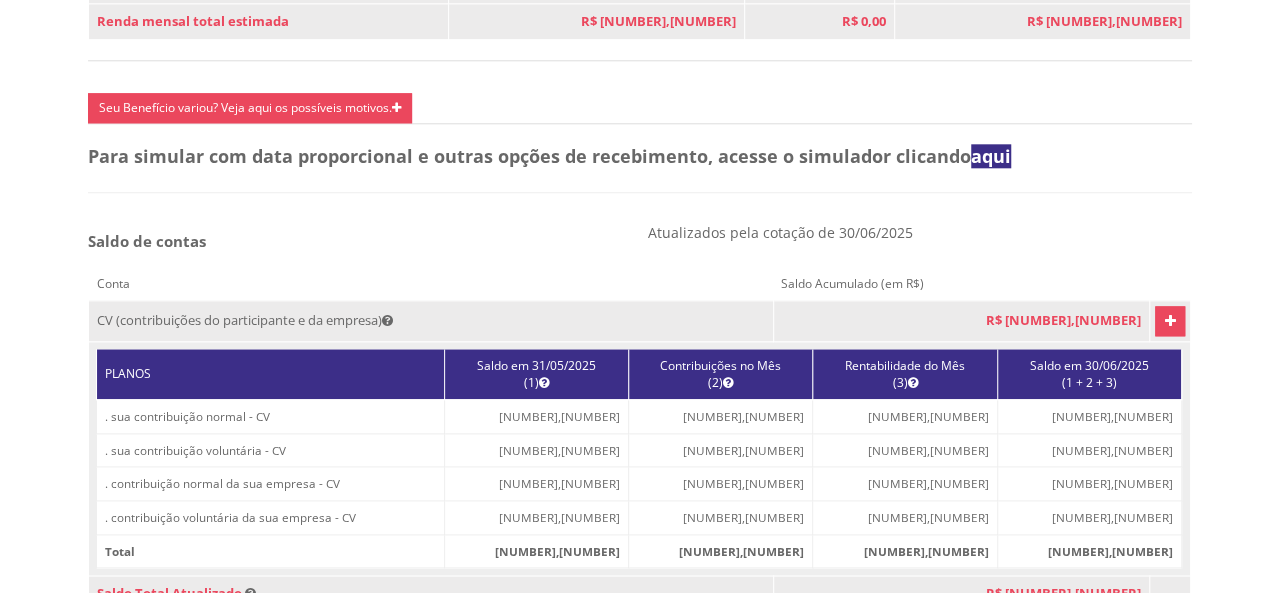 scroll, scrollTop: 1047, scrollLeft: 0, axis: vertical 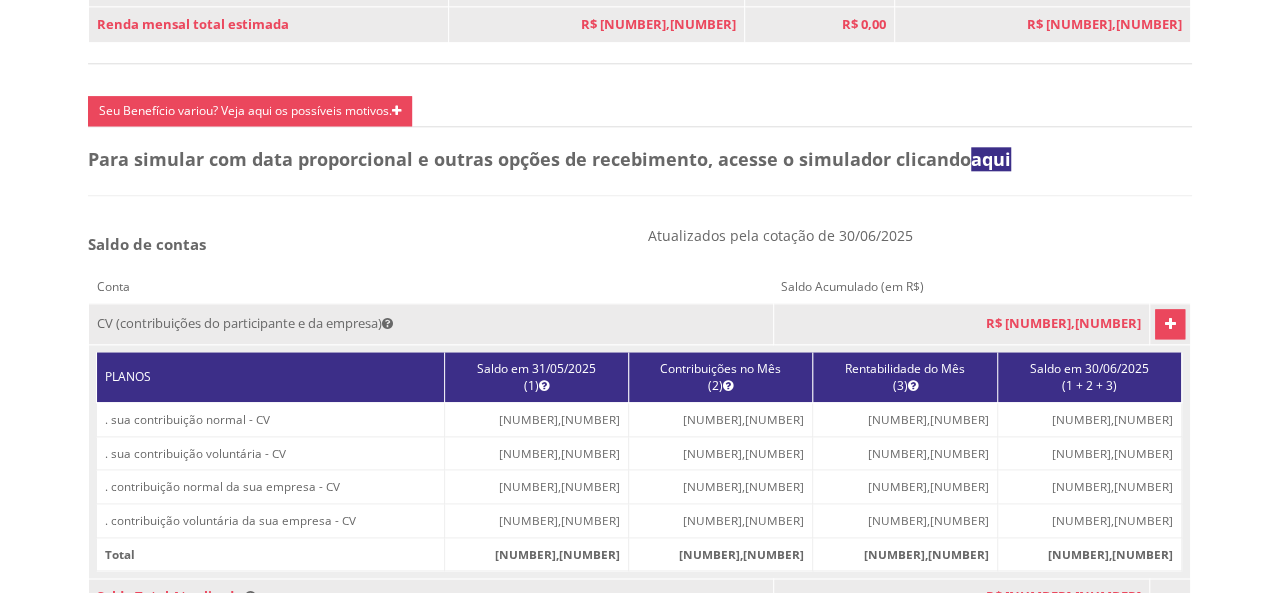 click on "Seu Benefício variou? Veja aqui os possíveis motivos." at bounding box center (250, 111) 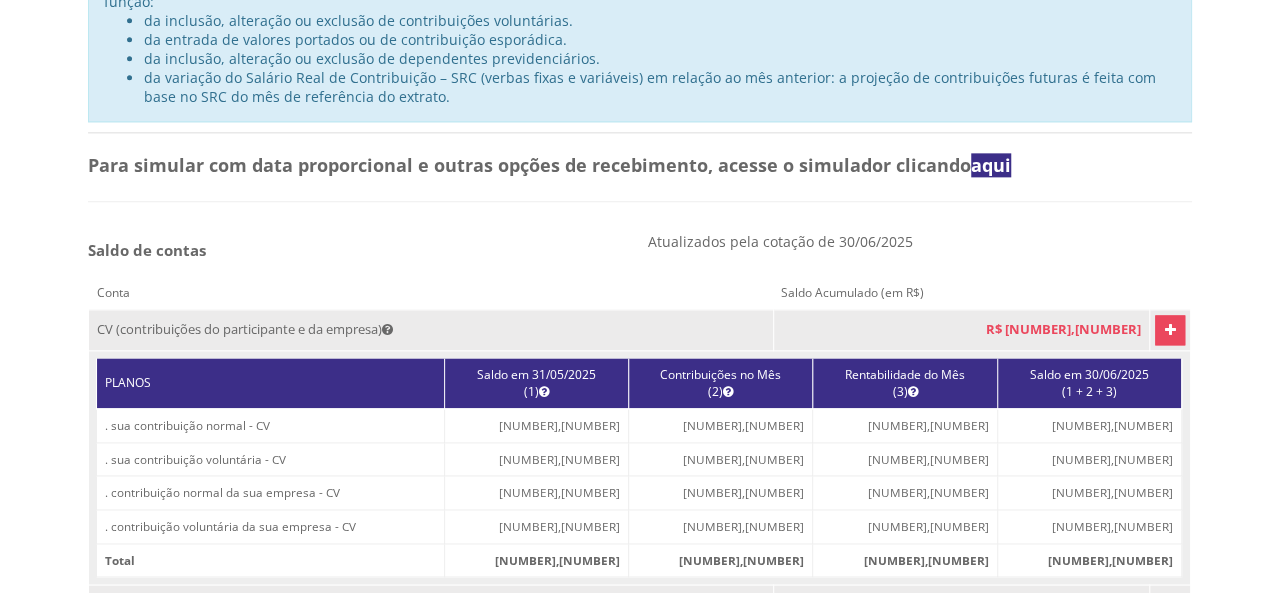 scroll, scrollTop: 1247, scrollLeft: 0, axis: vertical 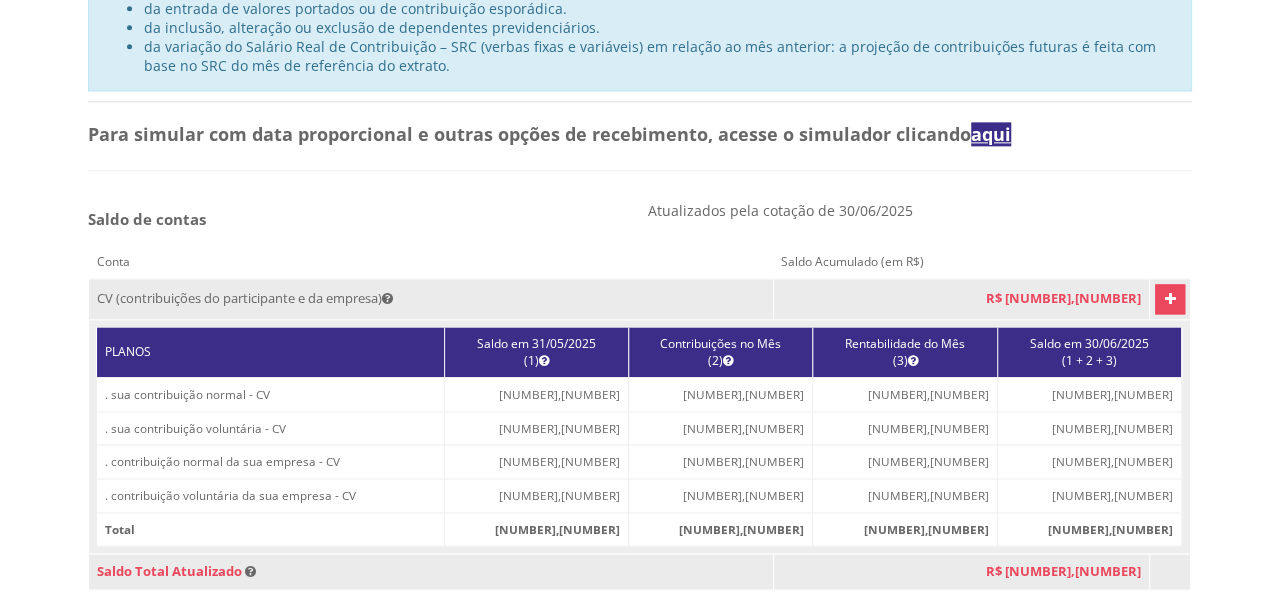 click on "aqui" at bounding box center [991, 134] 